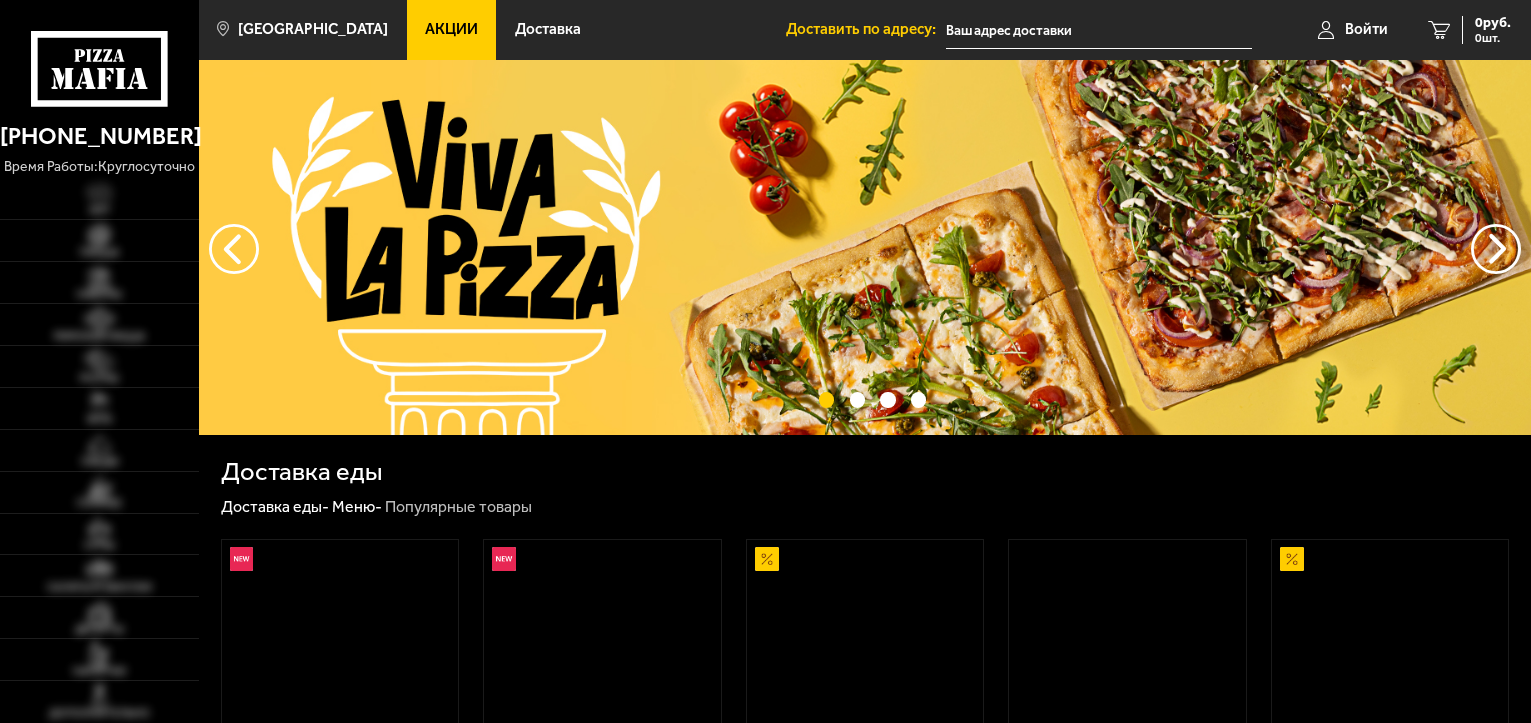click on "Войти" at bounding box center (1366, 29) 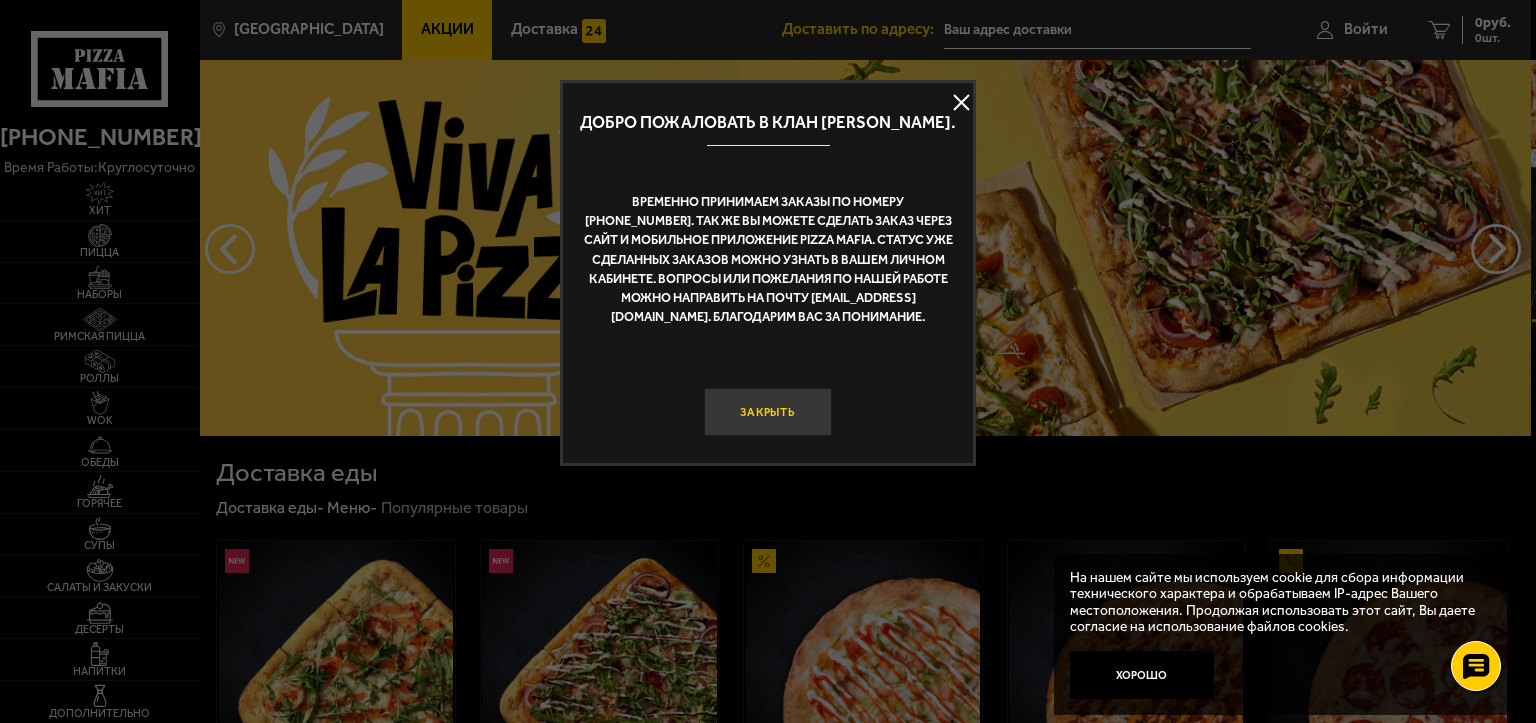 click on "Закрыть" at bounding box center (768, 412) 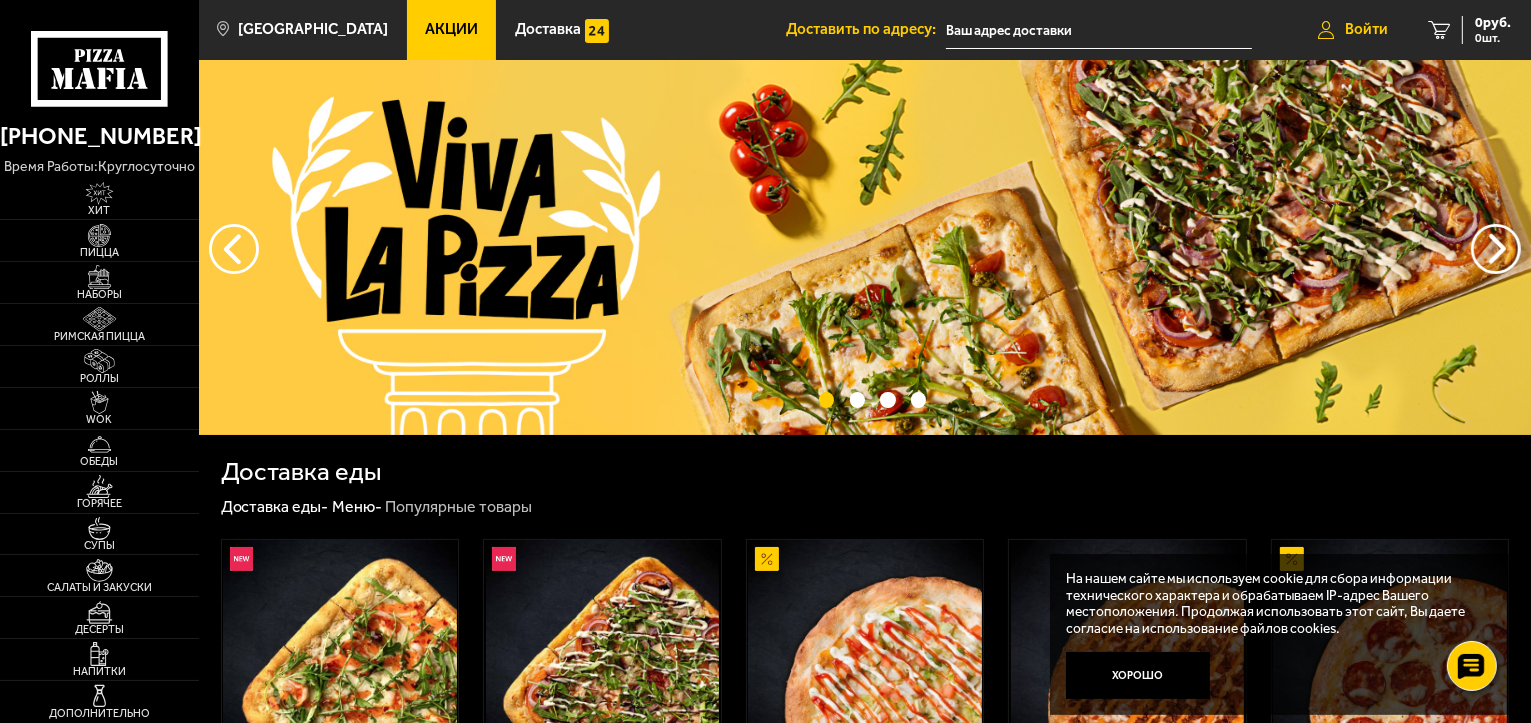 click on "Войти" at bounding box center (1366, 29) 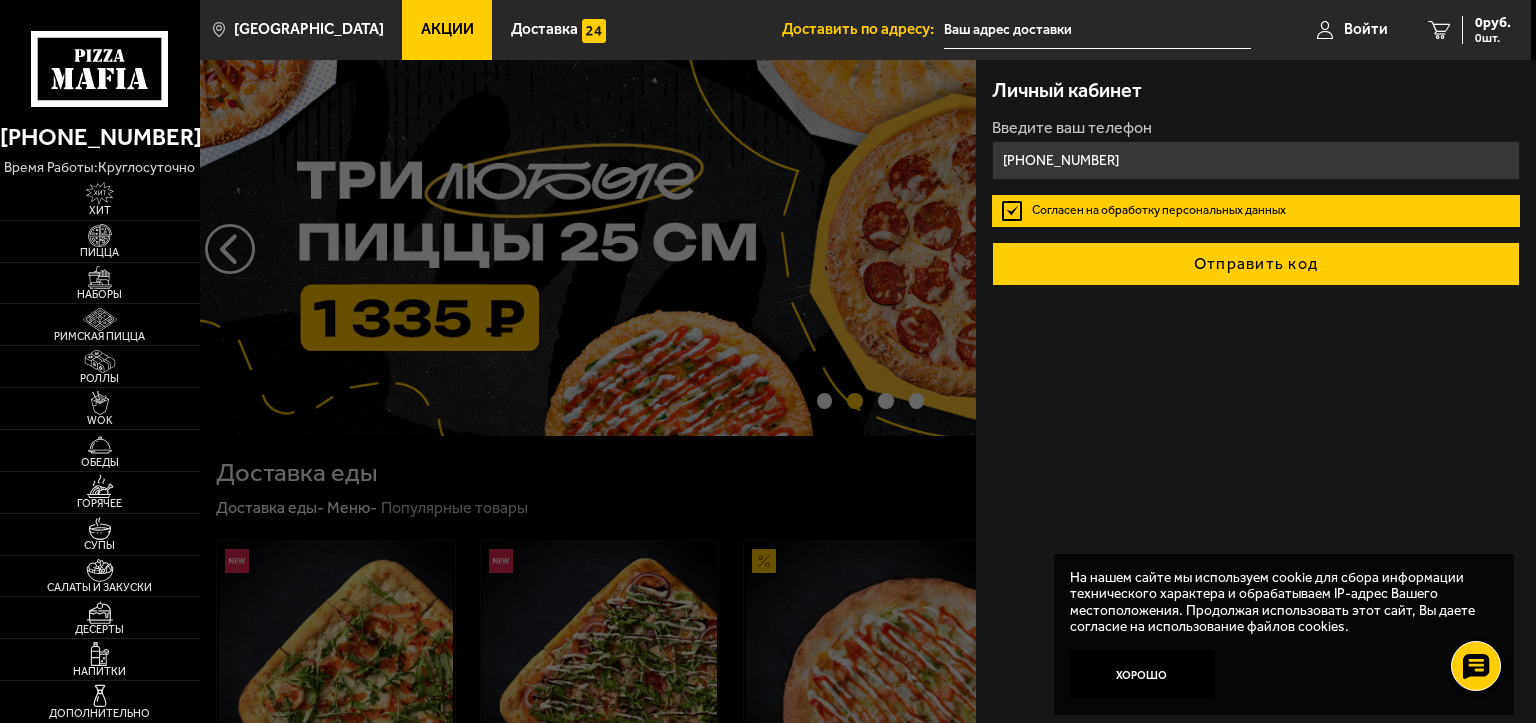 type on "[PHONE_NUMBER]" 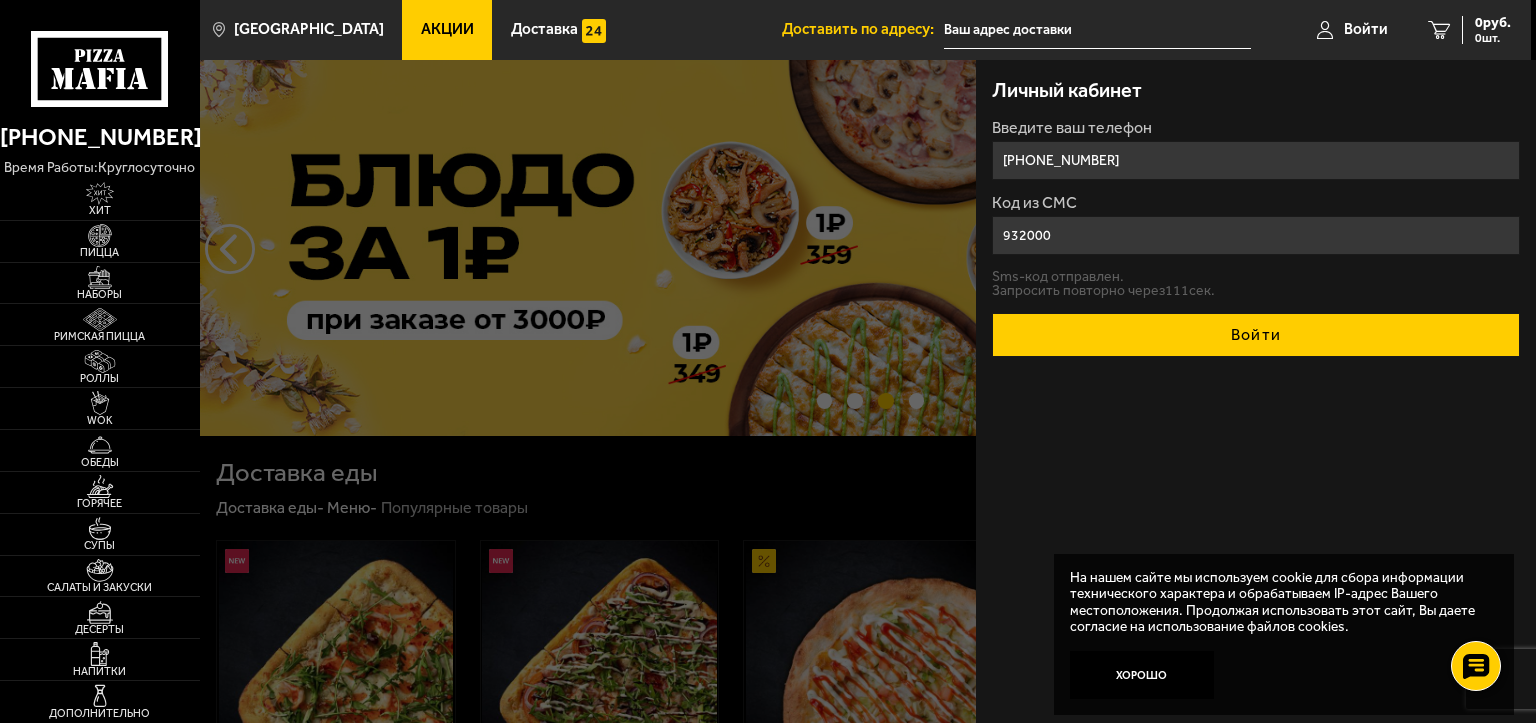 type on "932000" 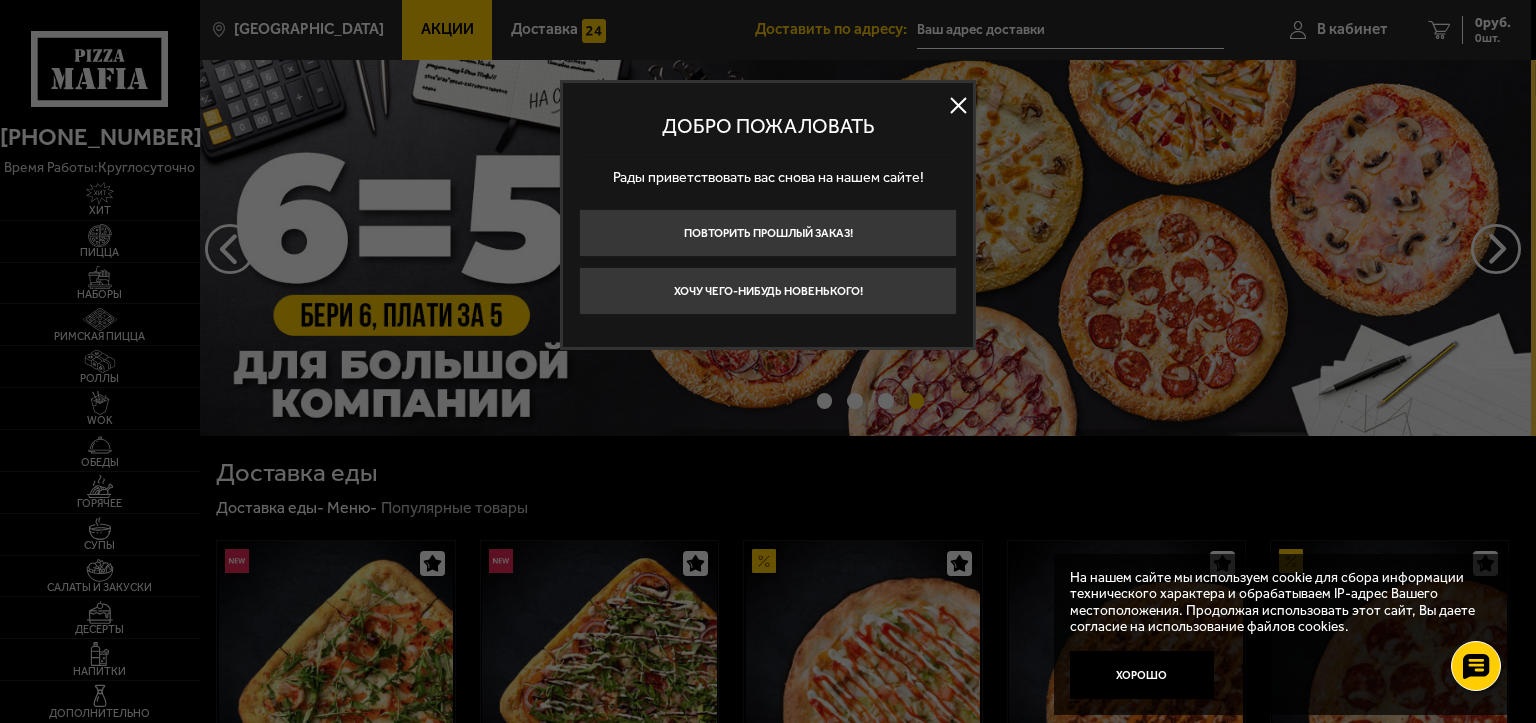 click at bounding box center (958, 106) 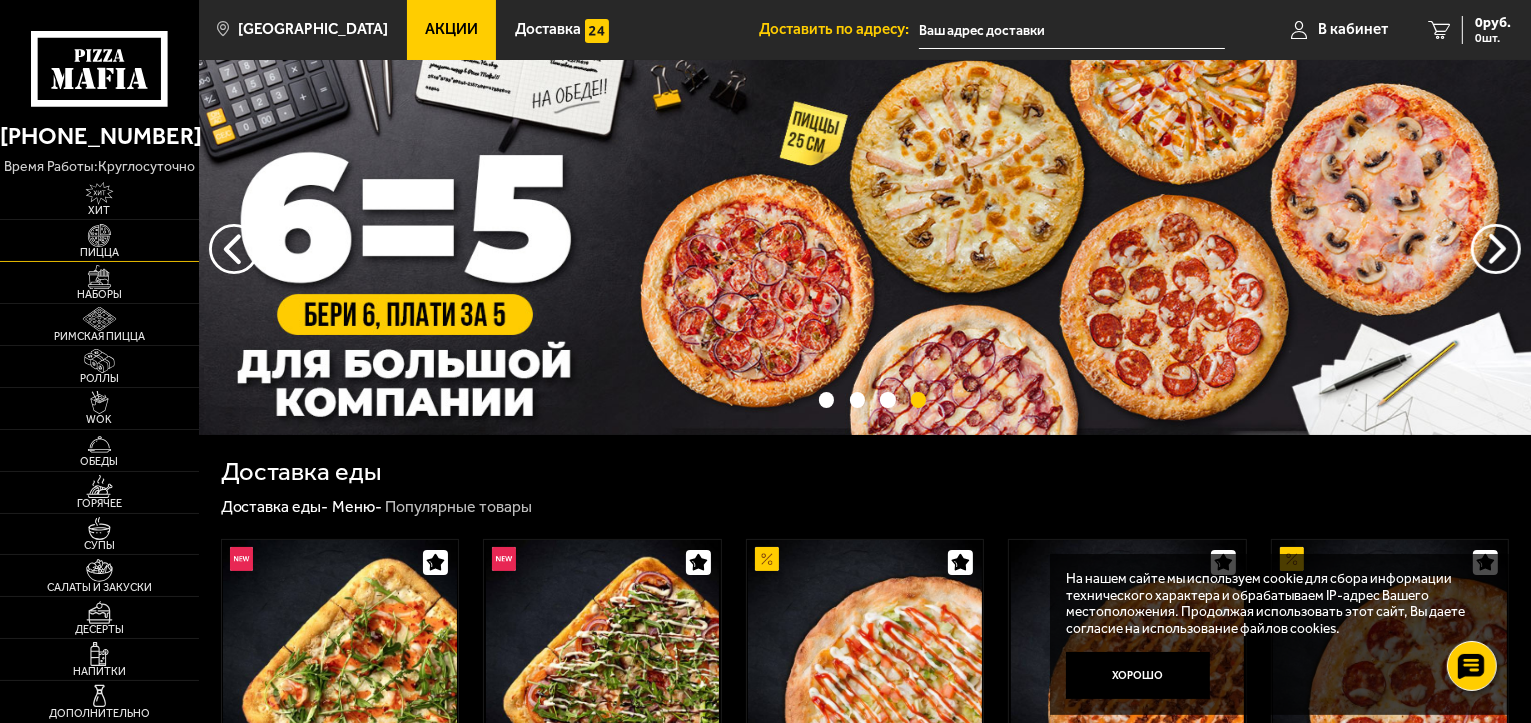 click at bounding box center (99, 235) 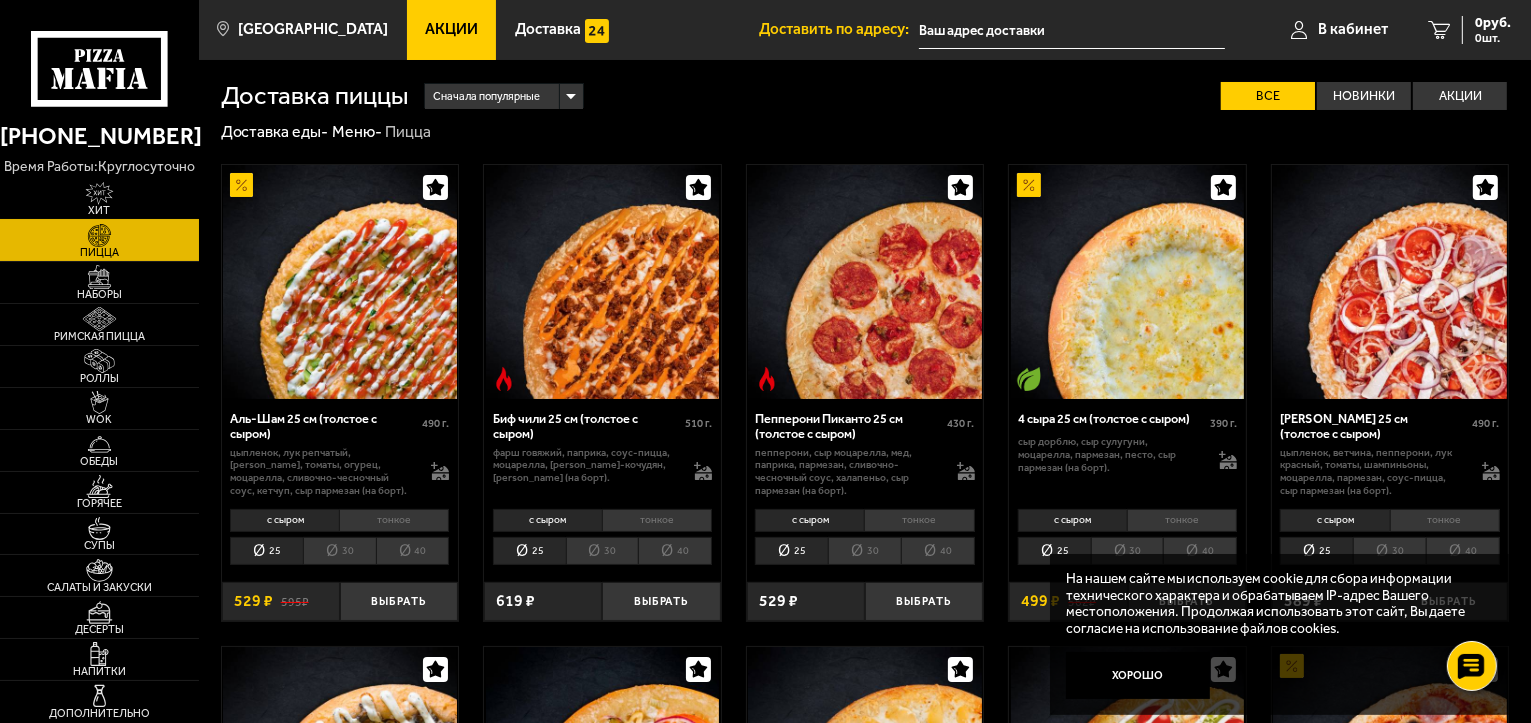 click at bounding box center (99, 193) 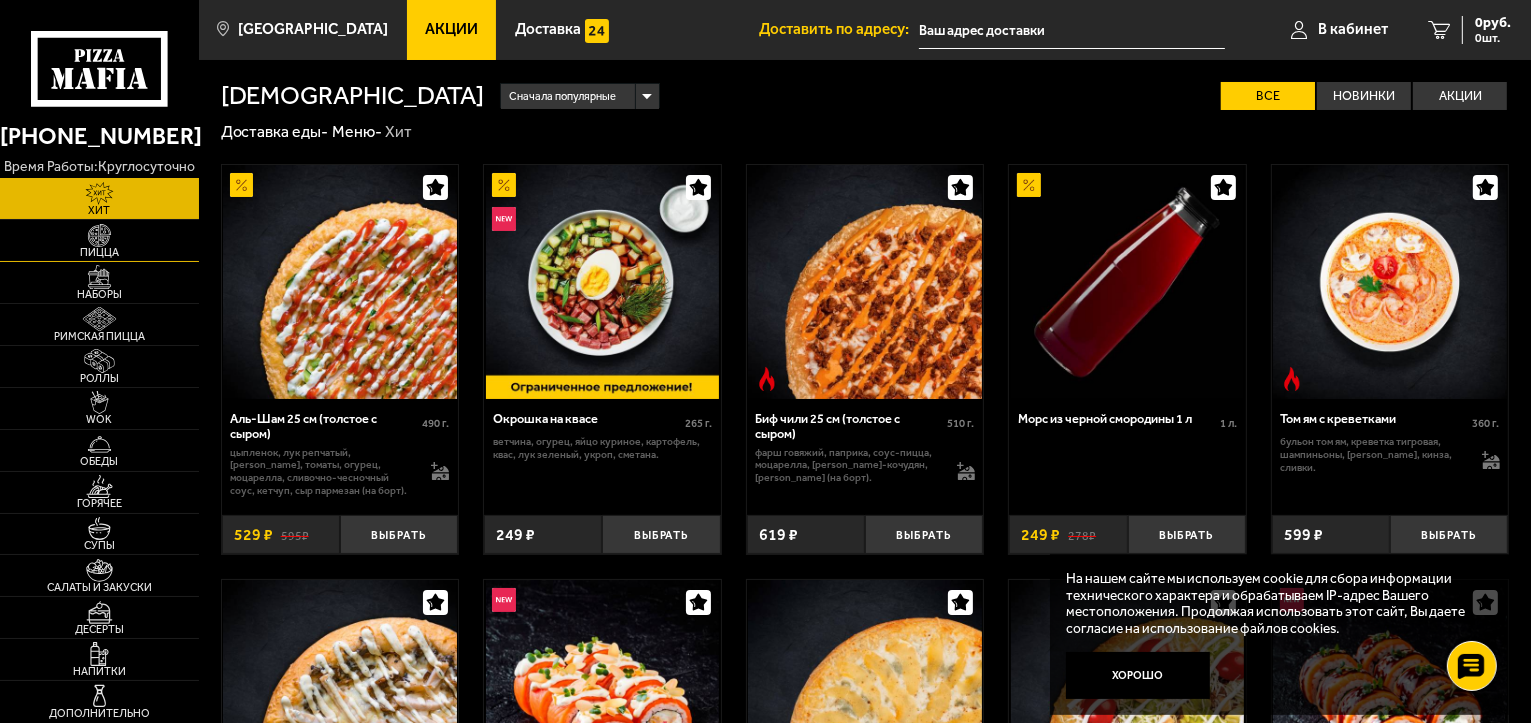 click on "Пицца" at bounding box center (99, 252) 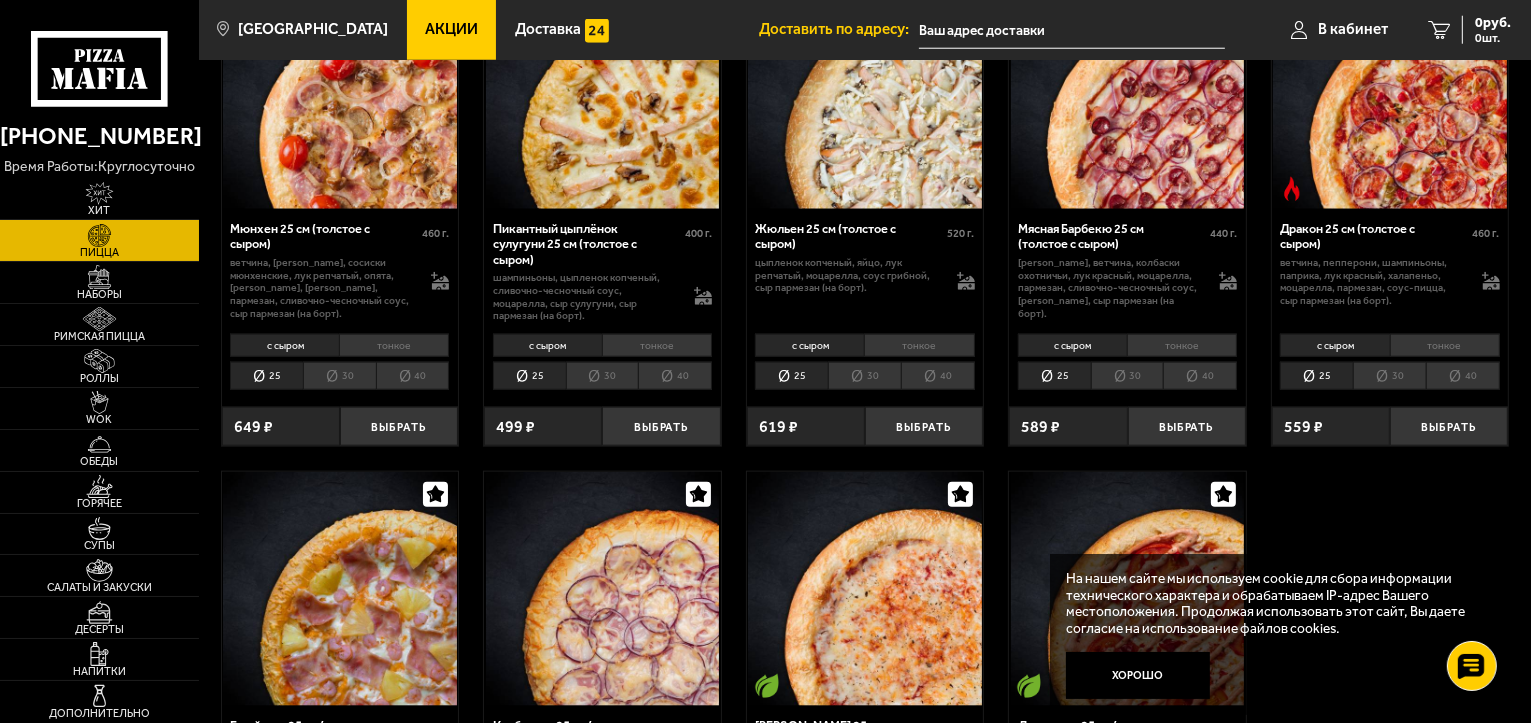 scroll, scrollTop: 2200, scrollLeft: 0, axis: vertical 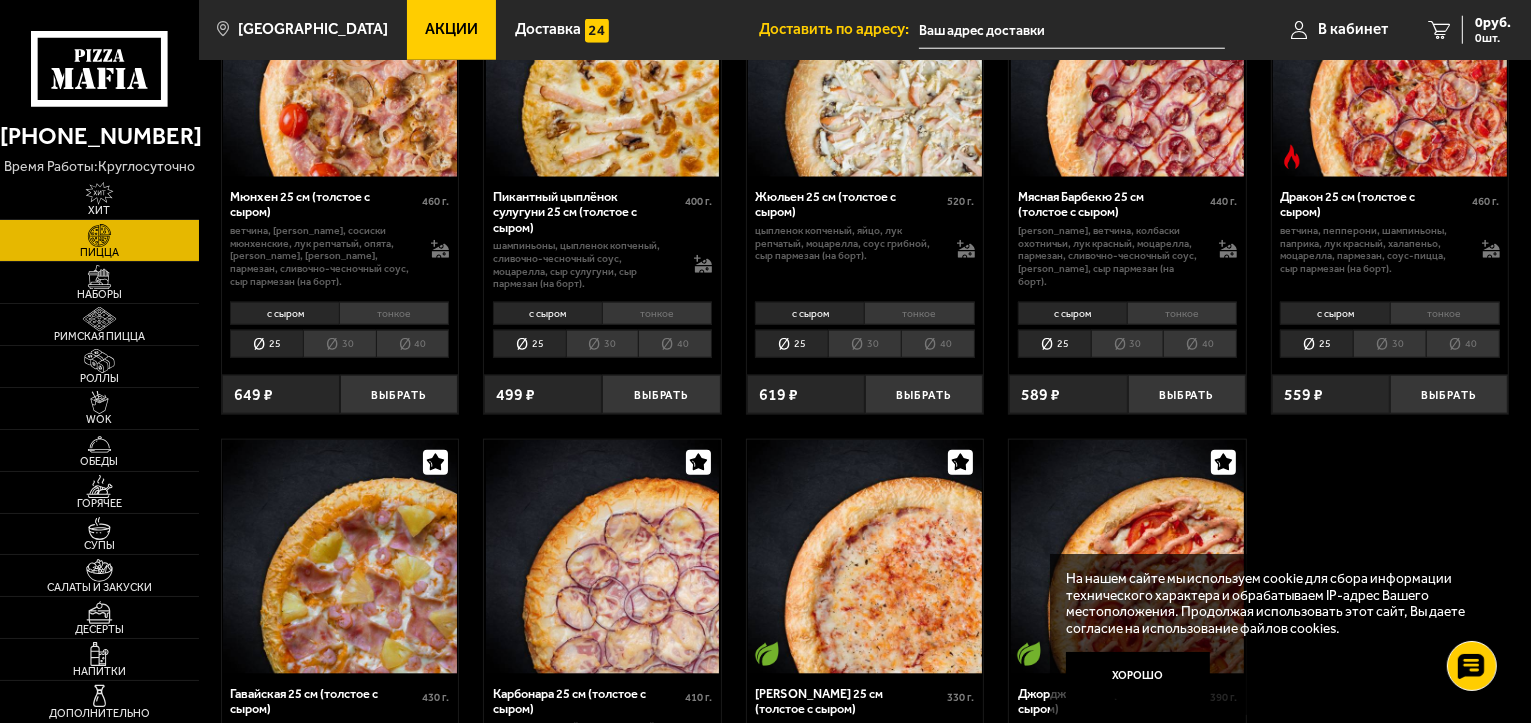 click on "40" at bounding box center (1200, 344) 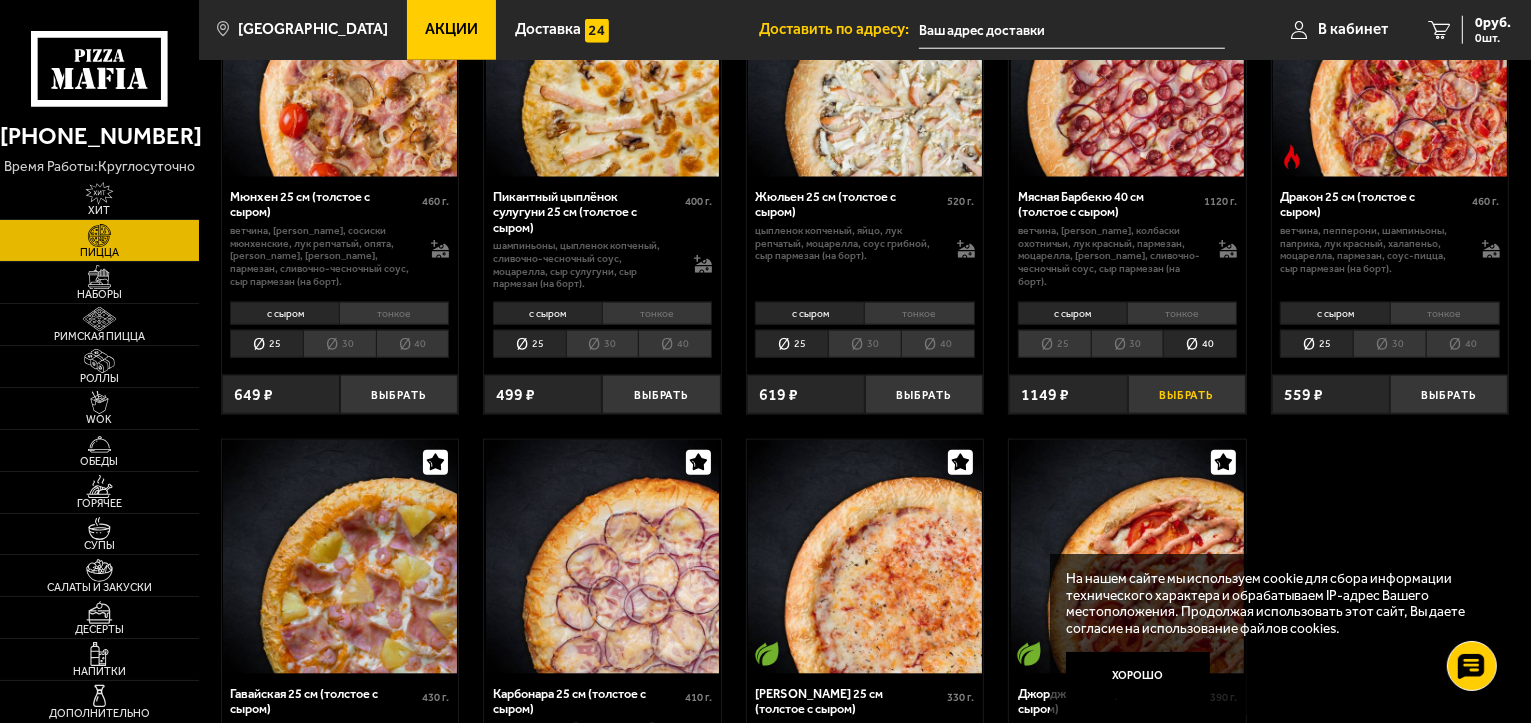click on "Выбрать" at bounding box center (1187, 394) 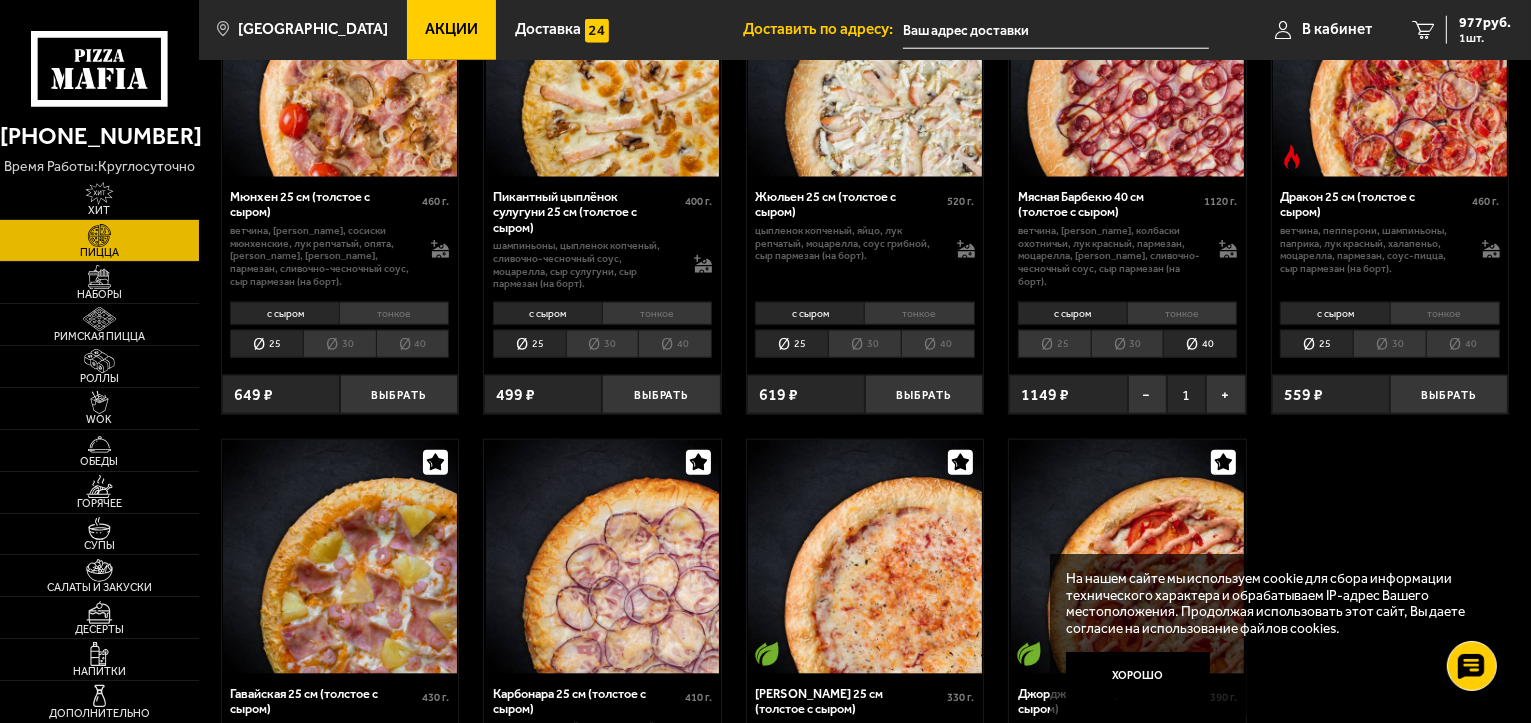 click at bounding box center [1056, 30] 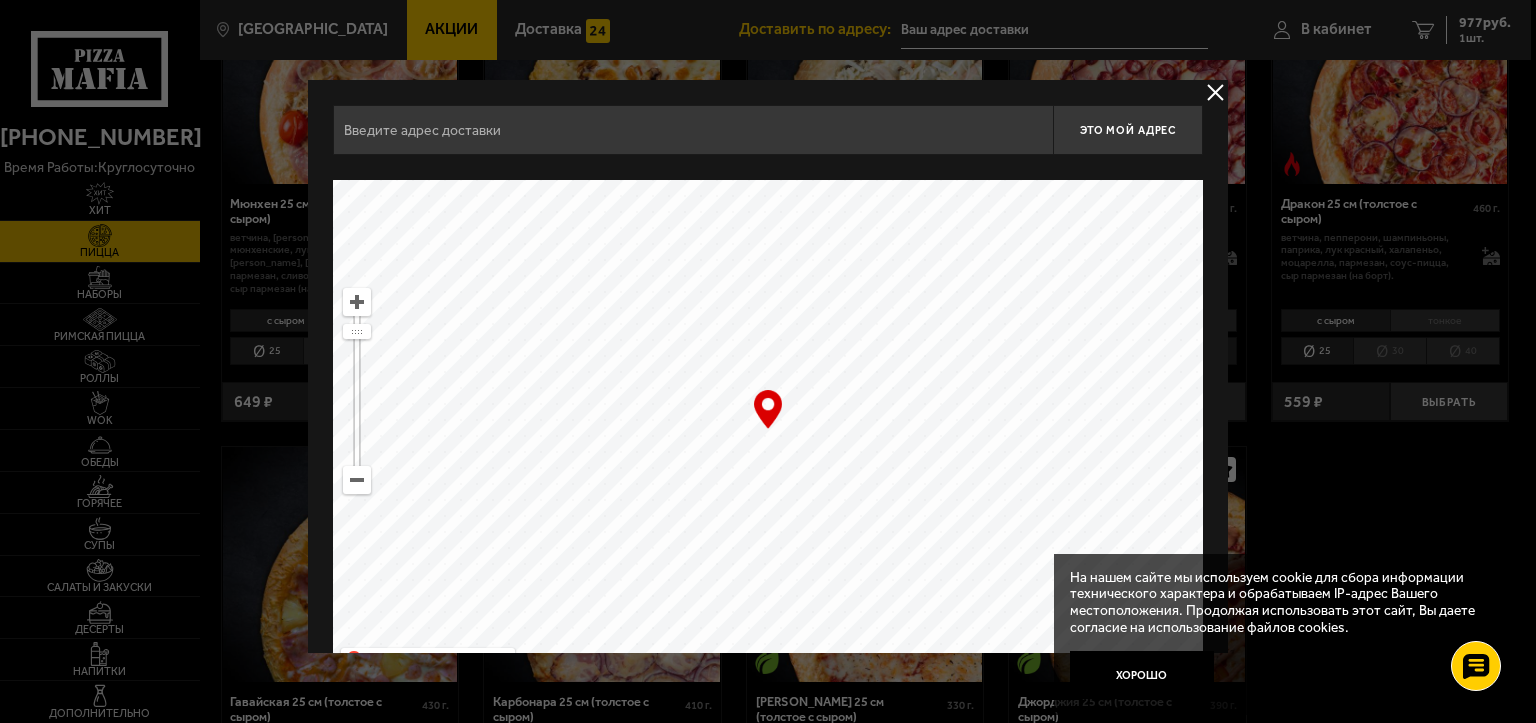 click at bounding box center (693, 130) 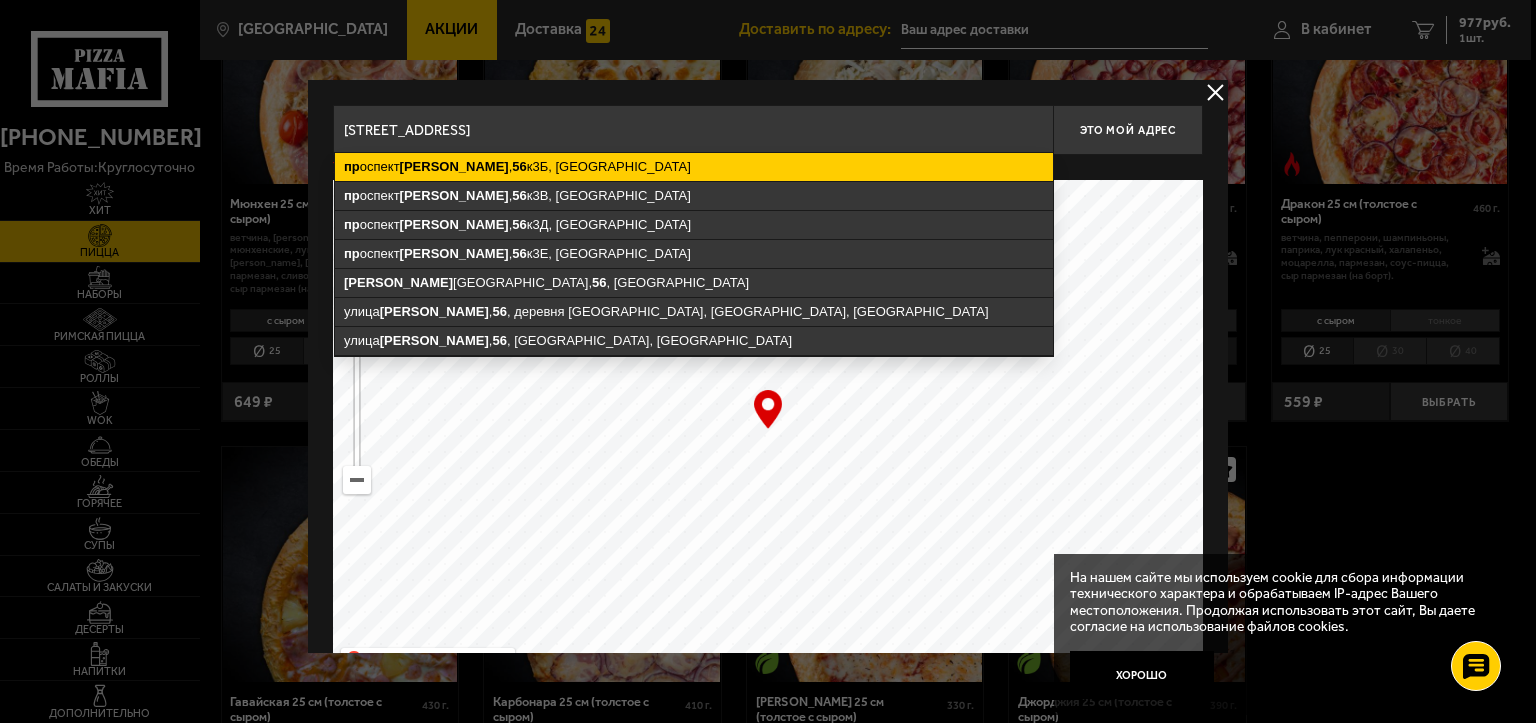 click on "[STREET_ADDRESS][PERSON_NAME]" at bounding box center [694, 167] 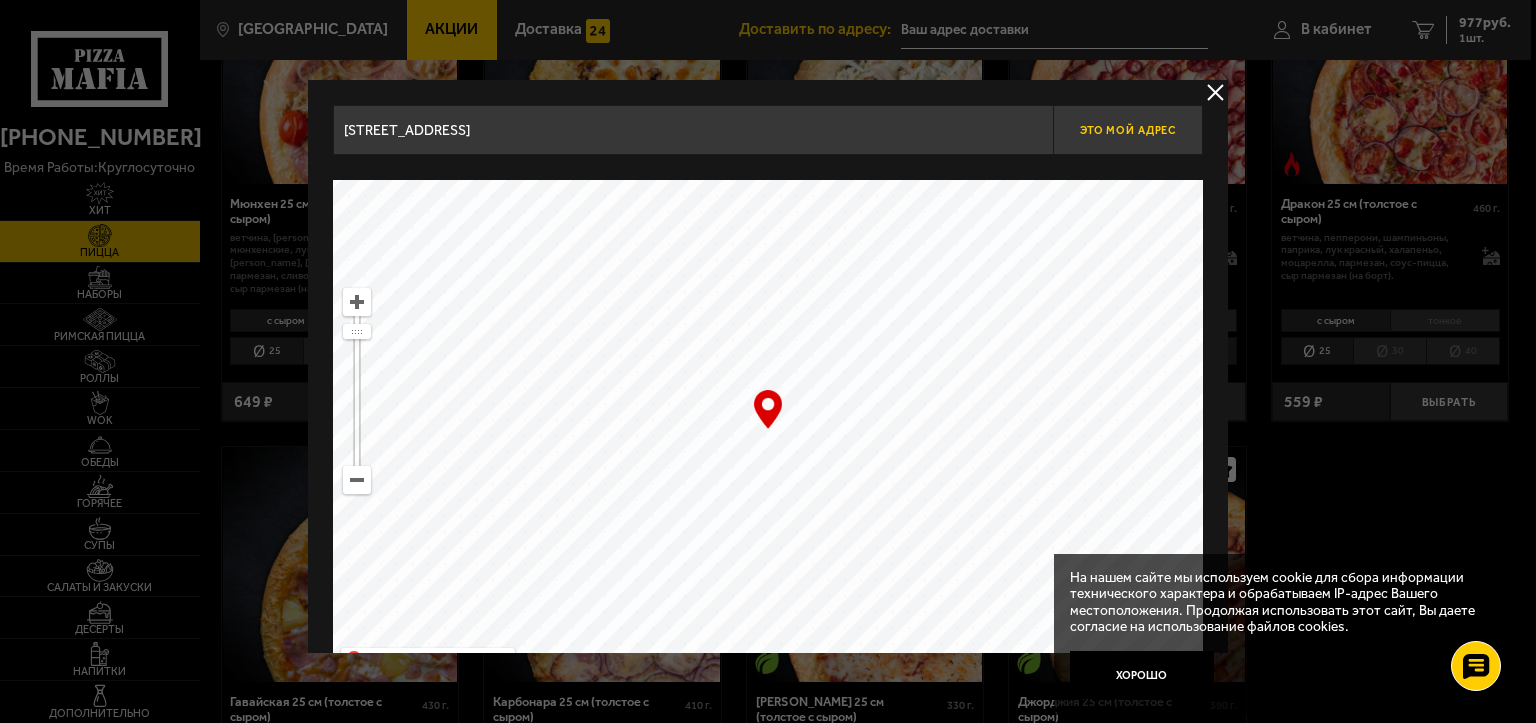 click on "Это мой адрес" at bounding box center (1128, 130) 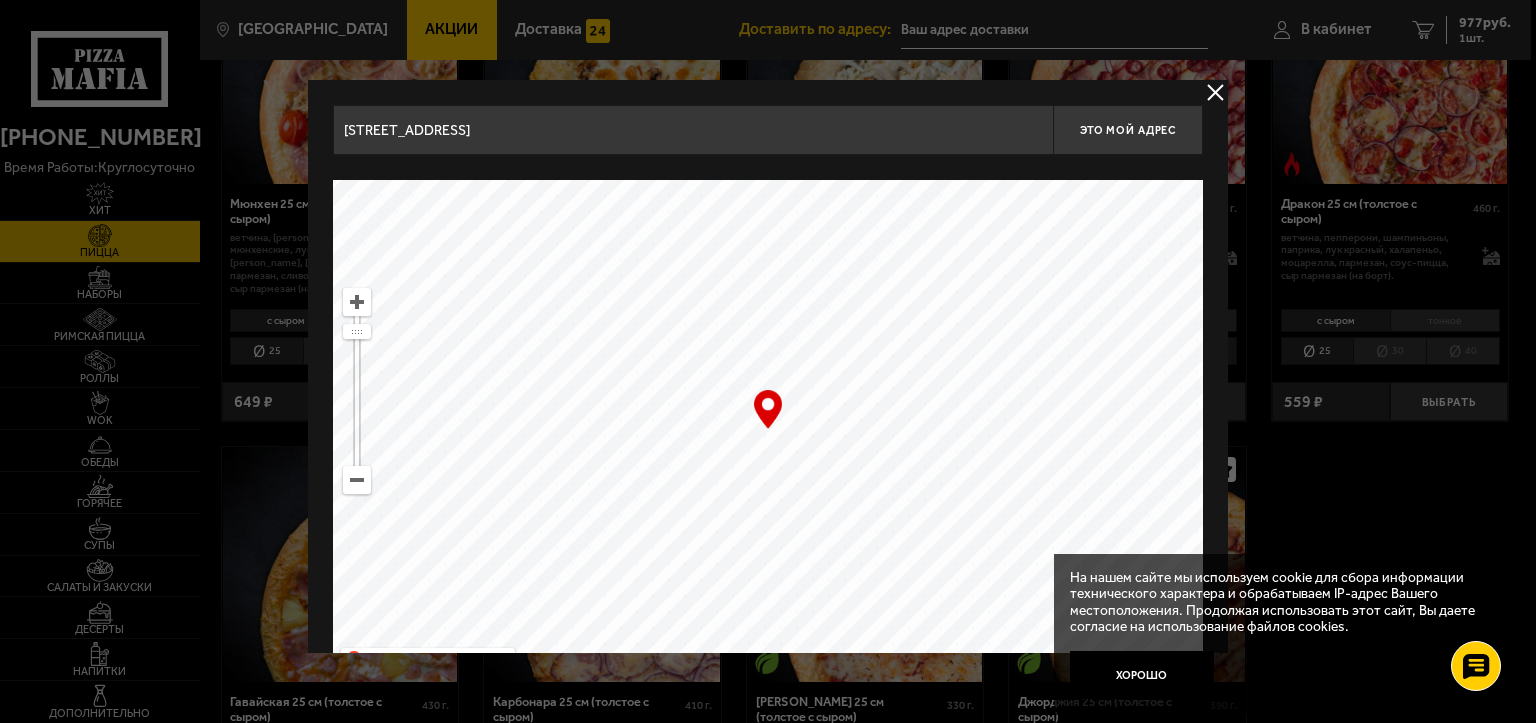 type on "[STREET_ADDRESS]" 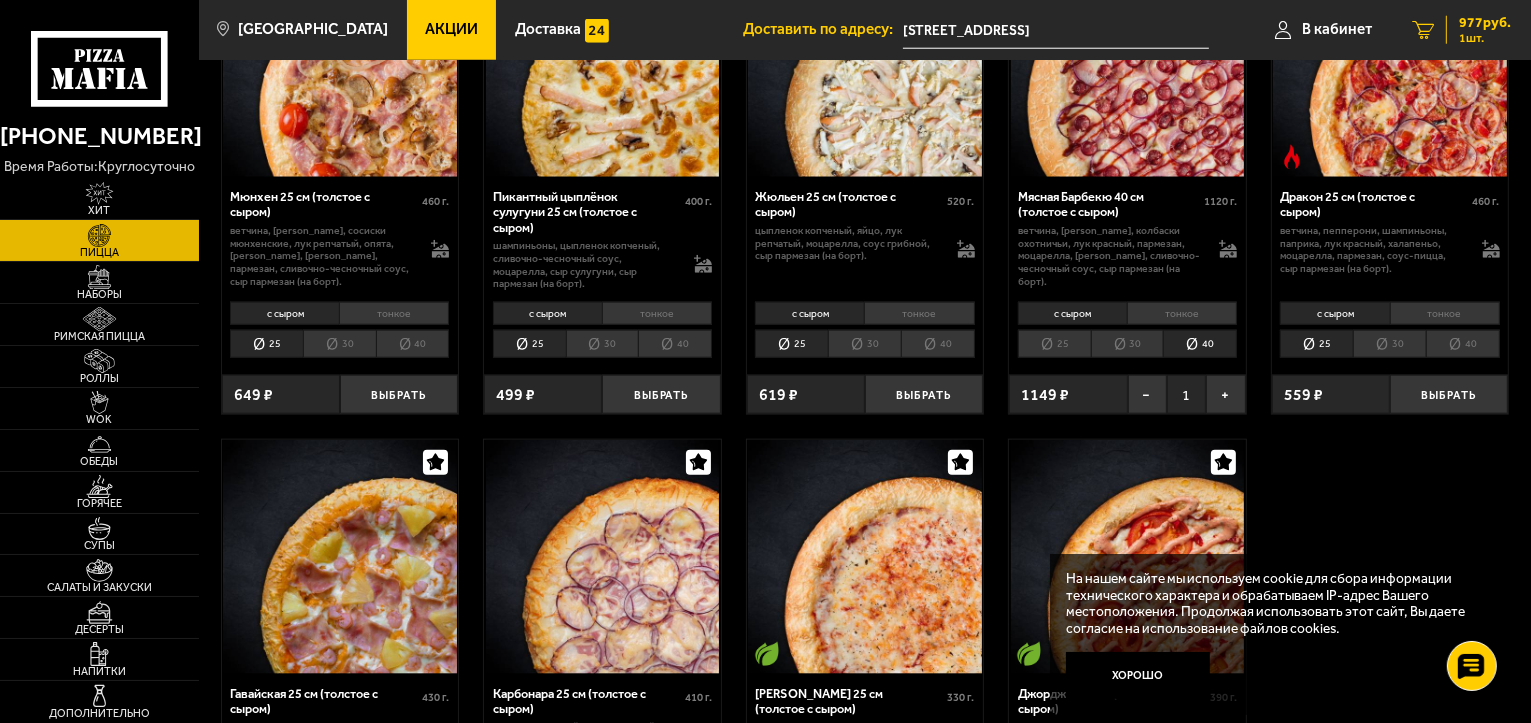 click on "977  руб." at bounding box center [1485, 23] 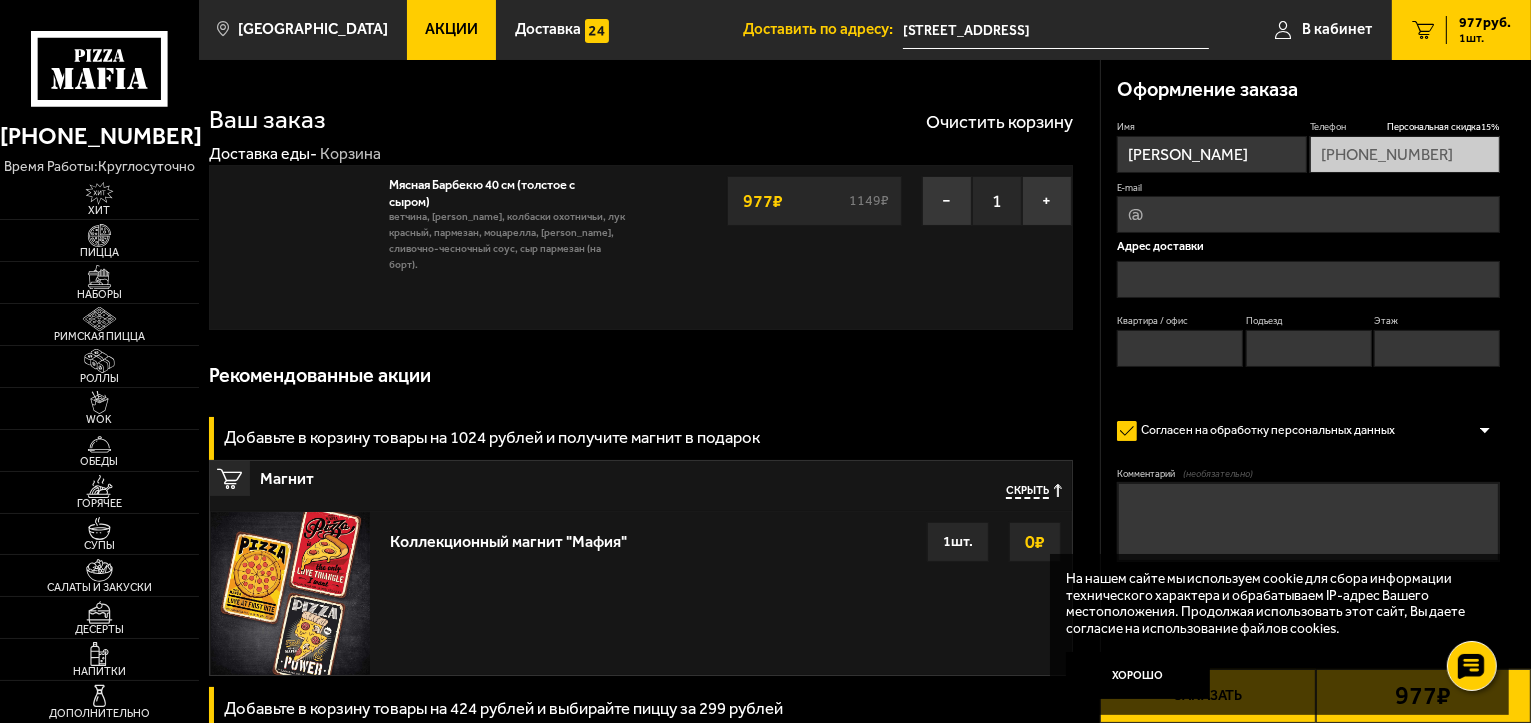 type on "[STREET_ADDRESS]" 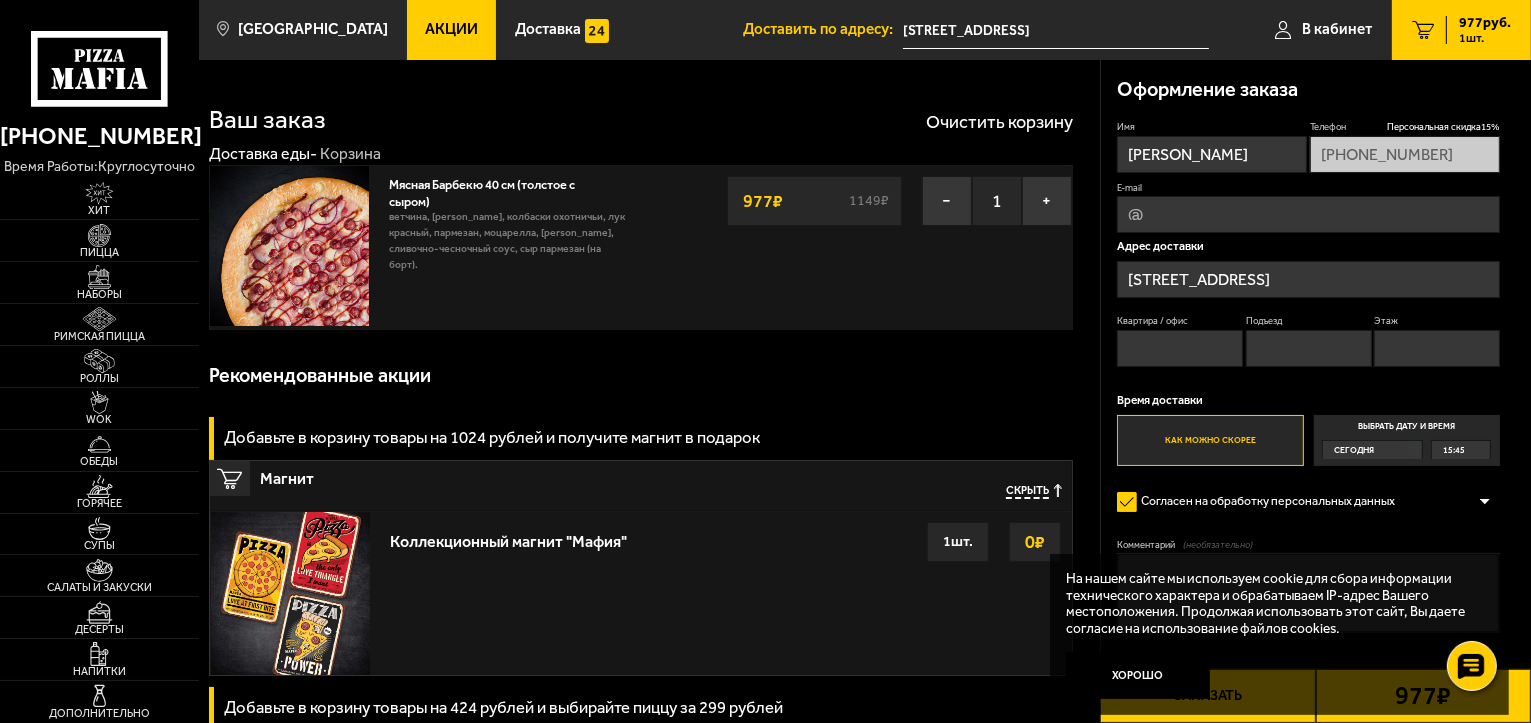 click on "1  шт." at bounding box center [1485, 38] 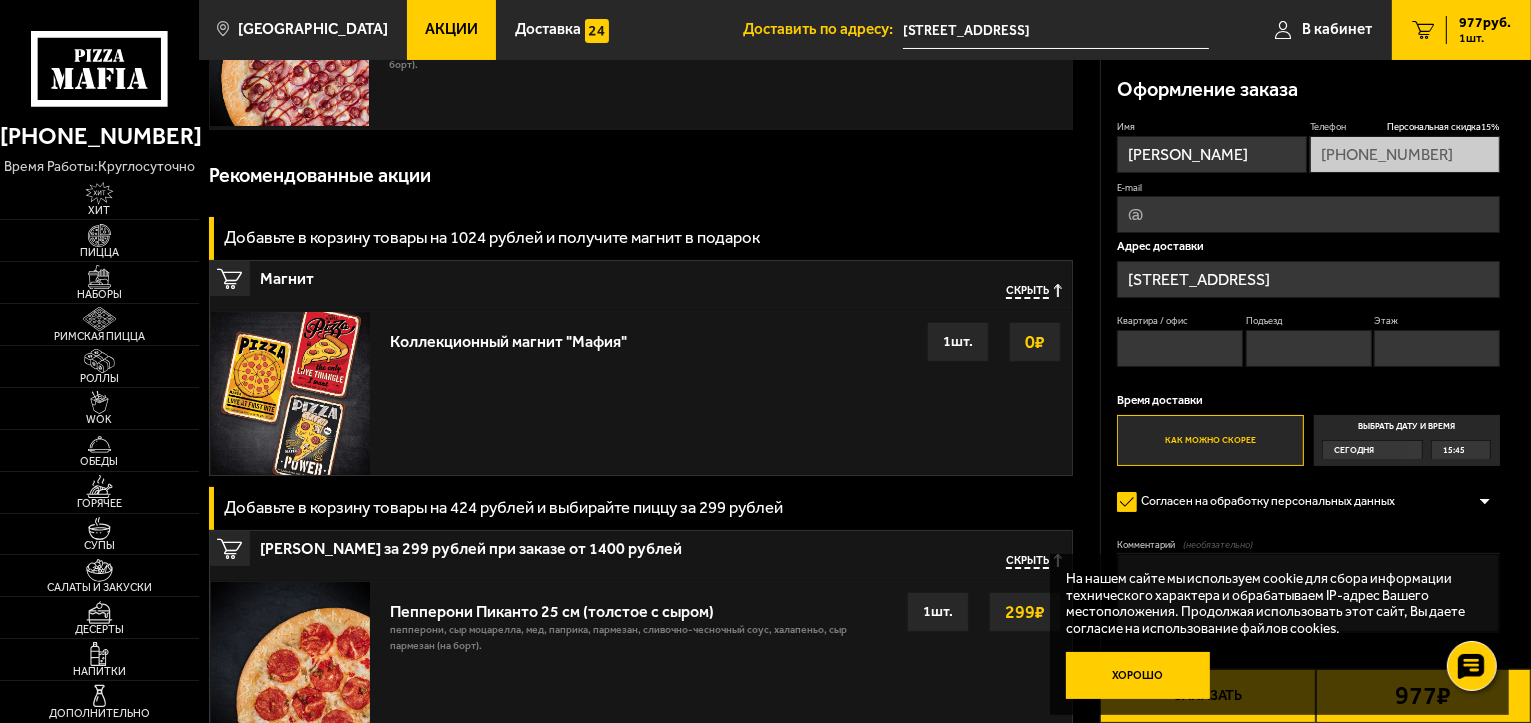 click on "Хорошо" at bounding box center [1138, 676] 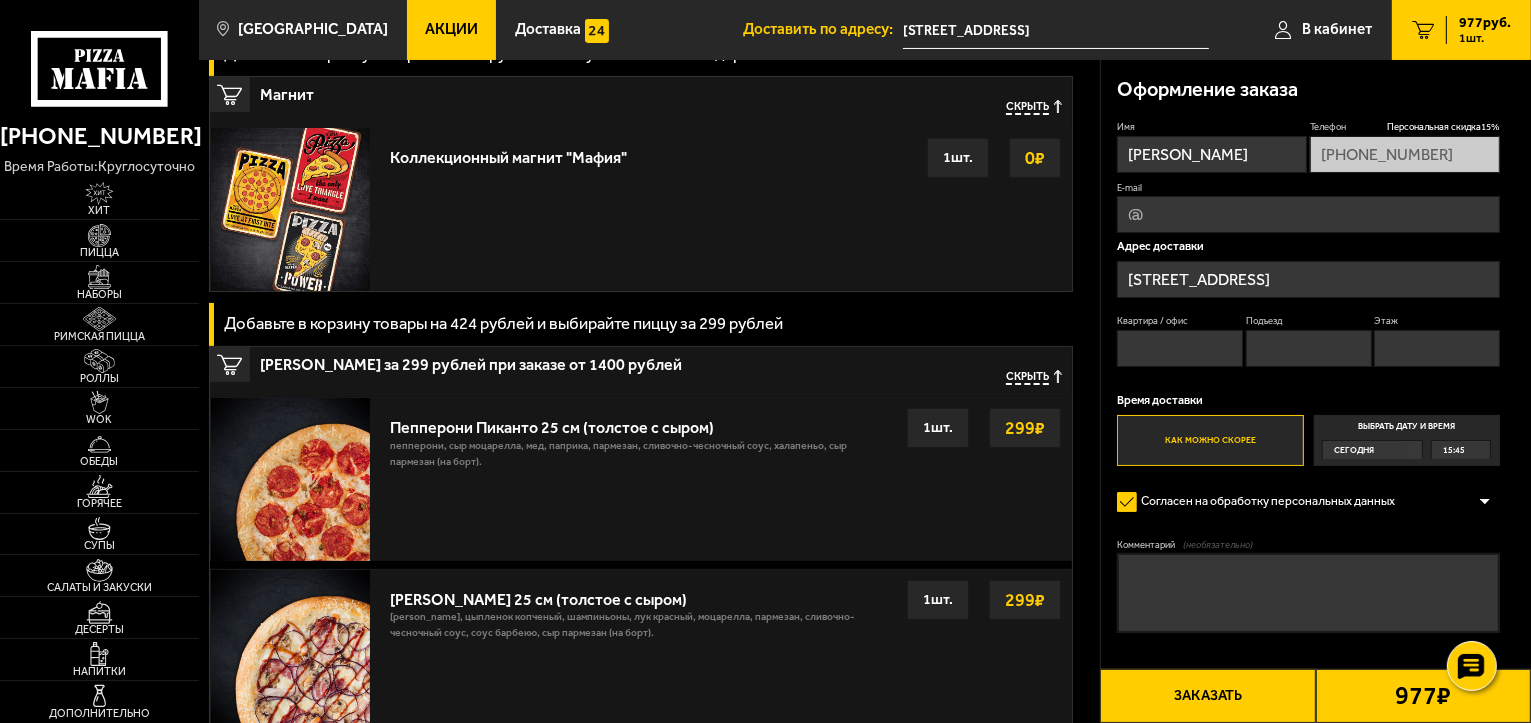 scroll, scrollTop: 500, scrollLeft: 0, axis: vertical 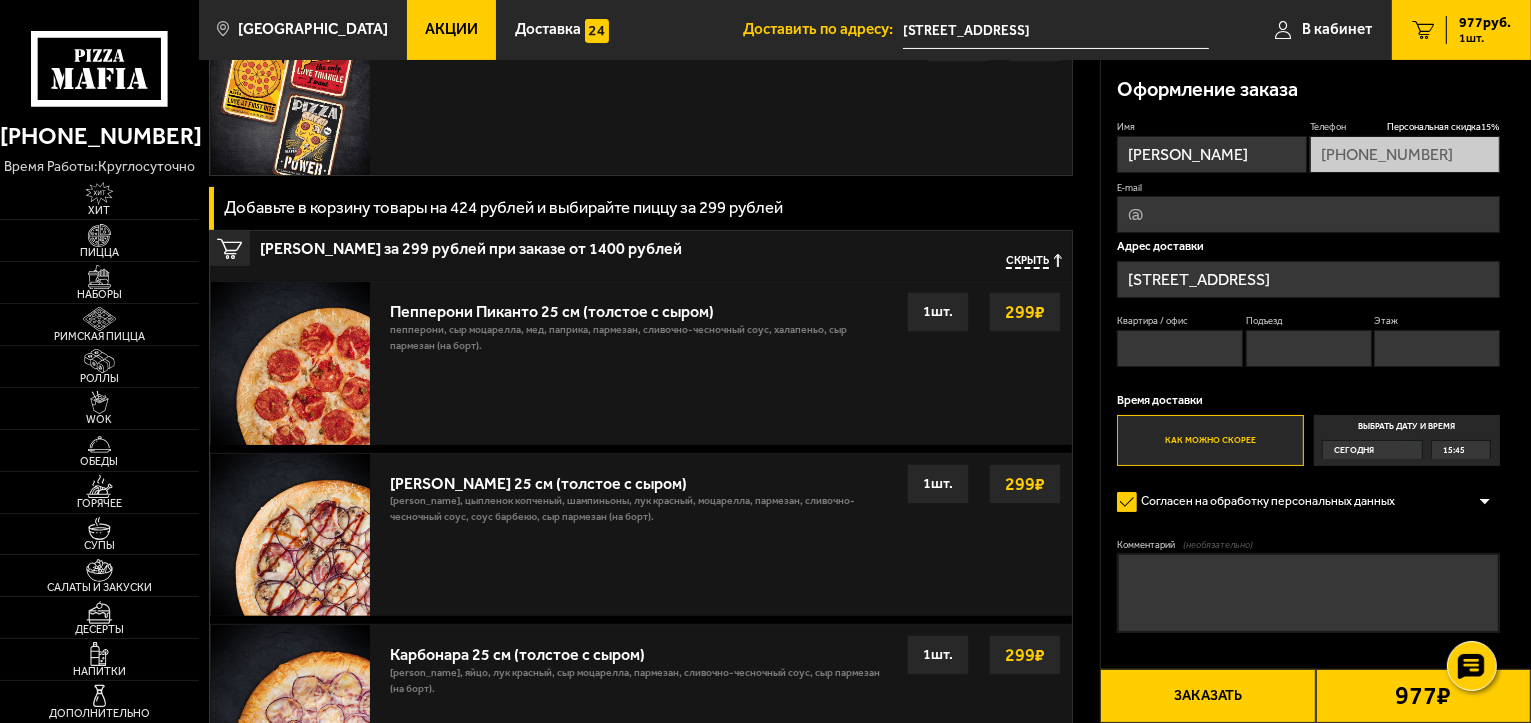 click on "Заказать" at bounding box center [1207, 696] 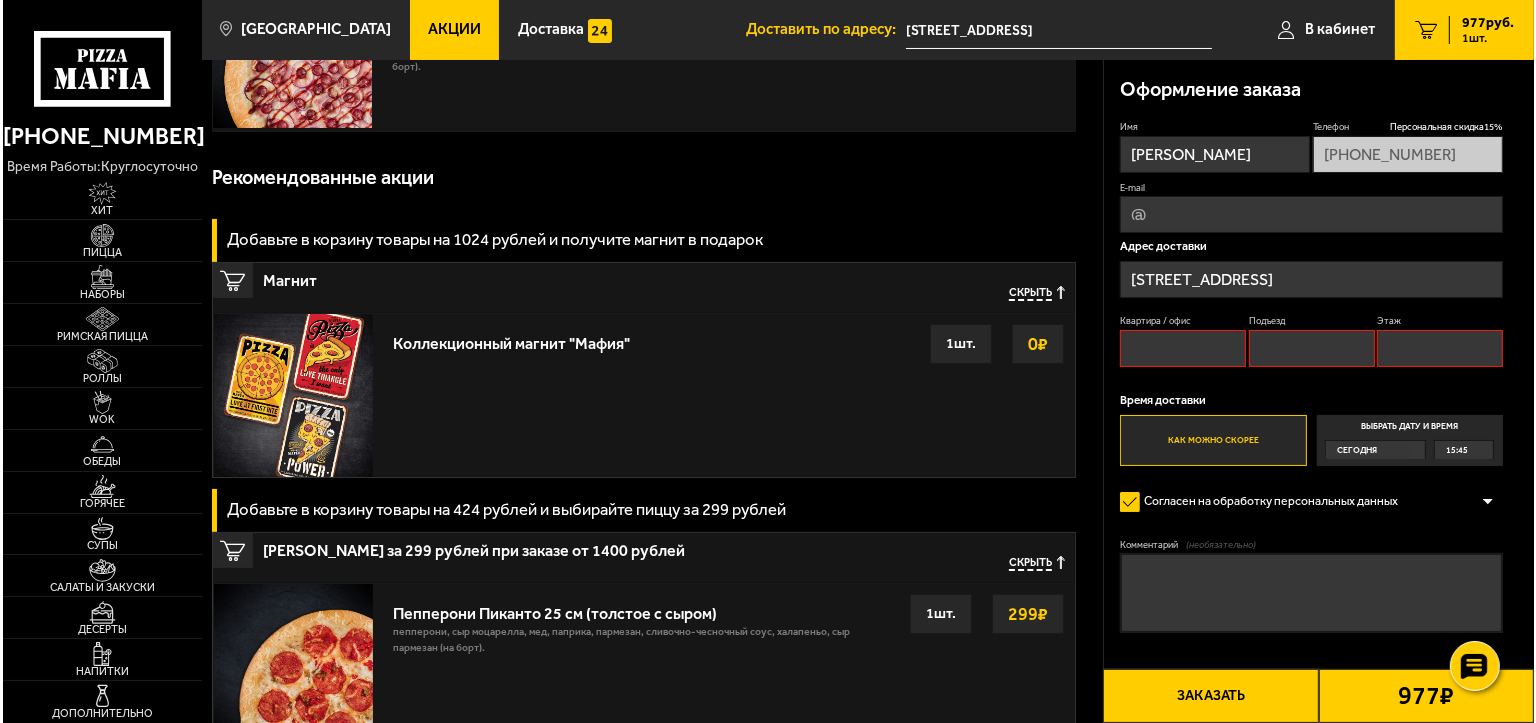 scroll, scrollTop: 169, scrollLeft: 0, axis: vertical 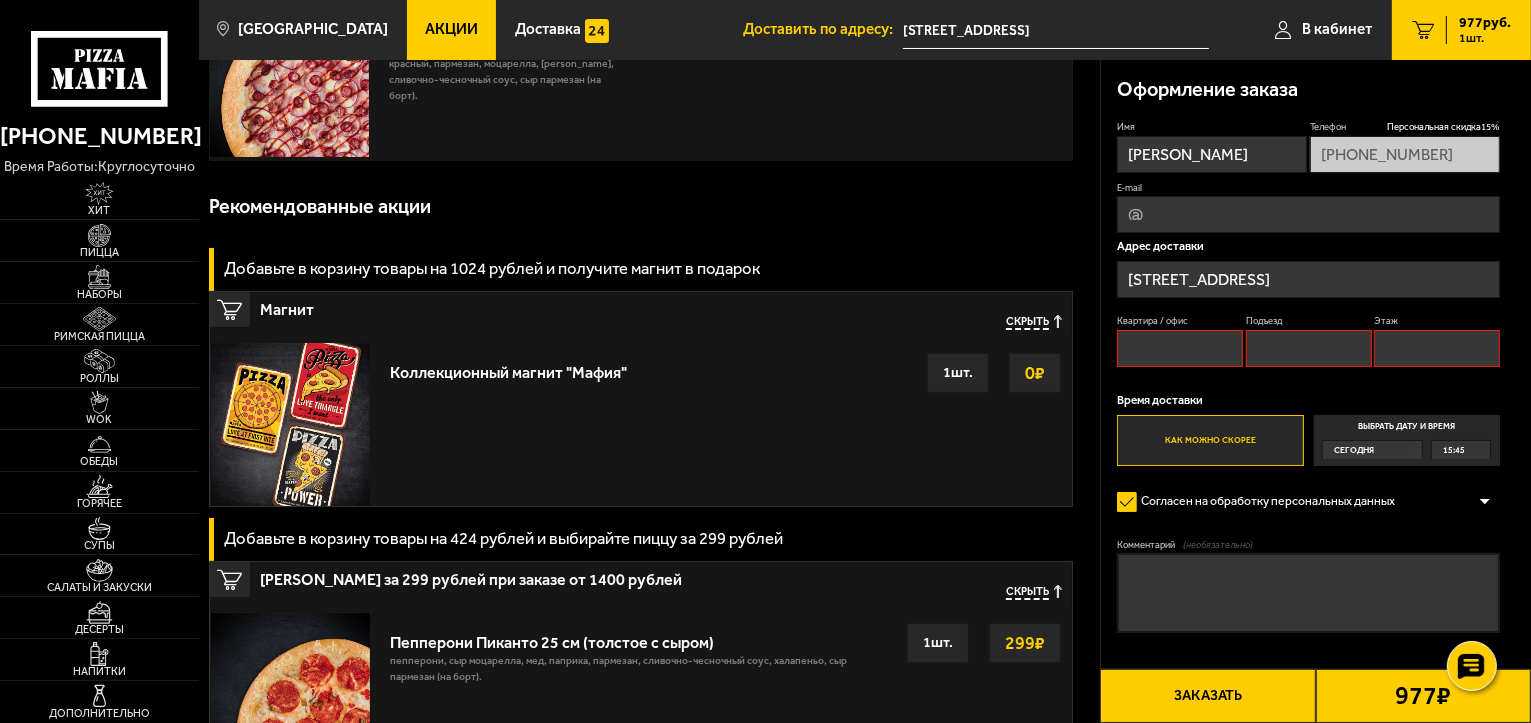 click on "Квартира / офис" at bounding box center (1180, 348) 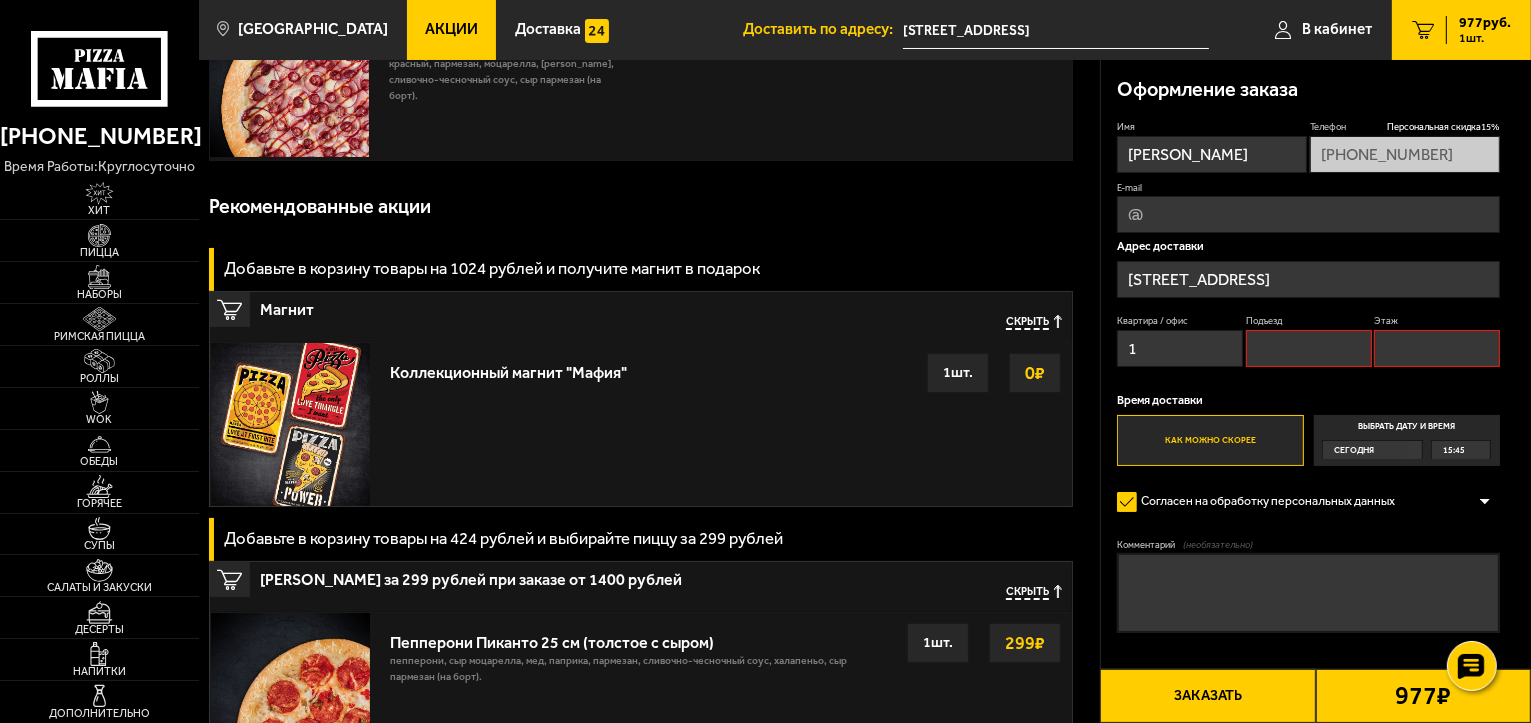 type on "1" 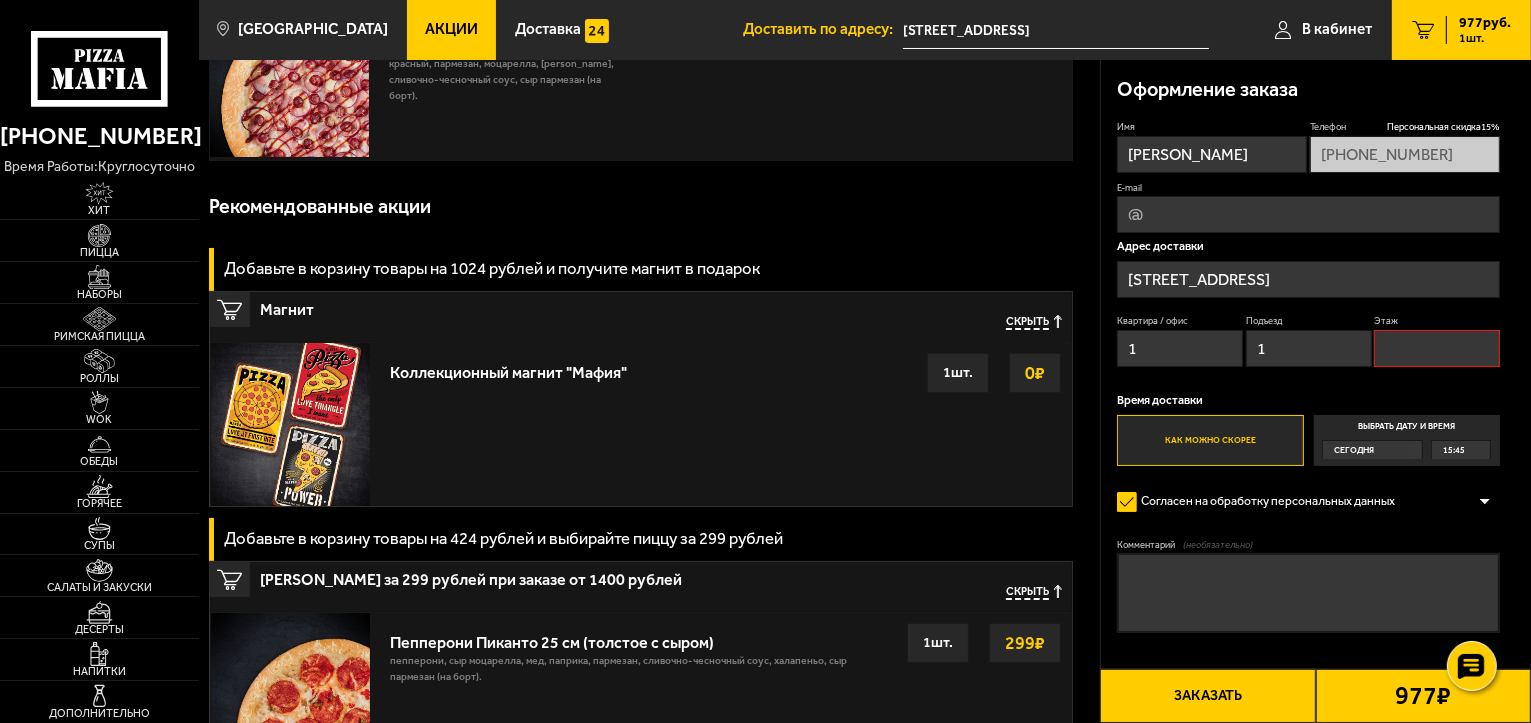 type on "1" 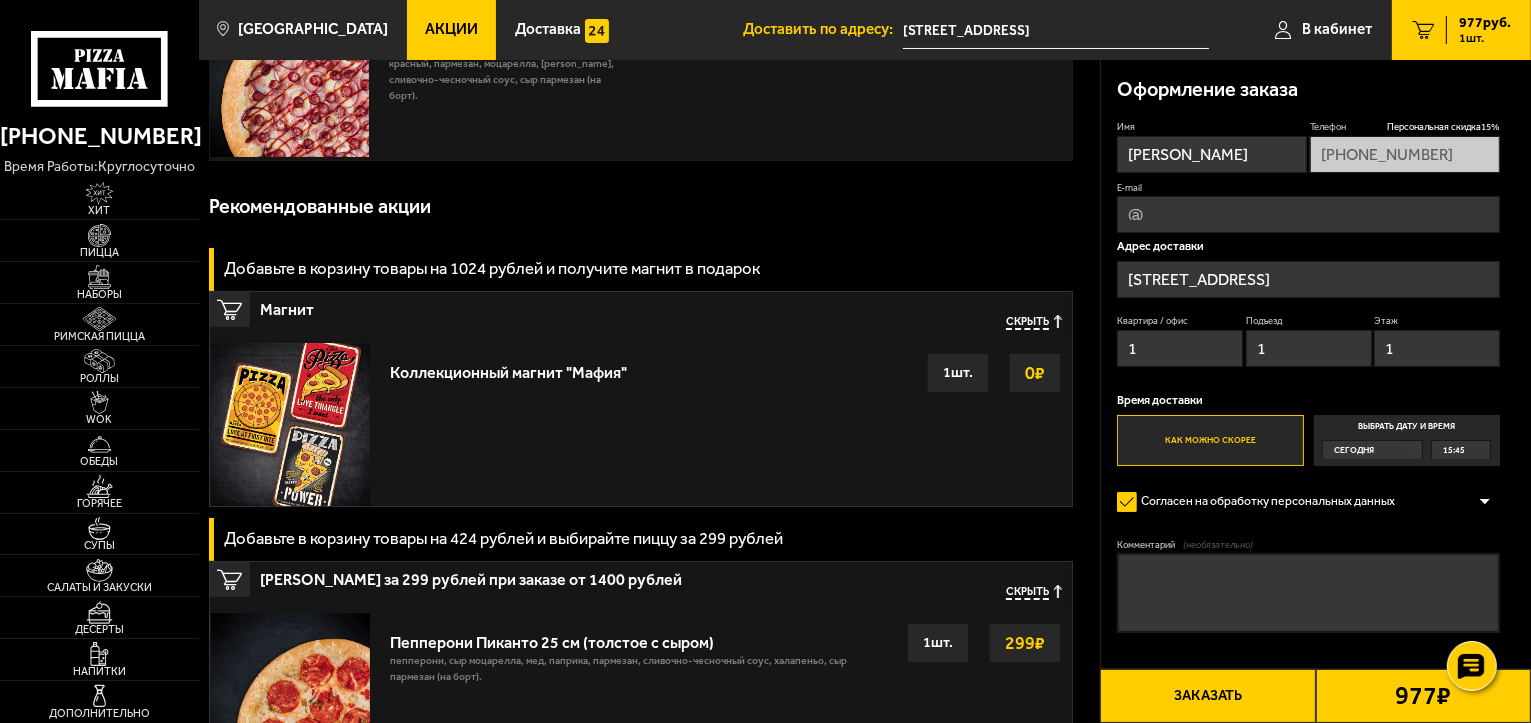 type on "1" 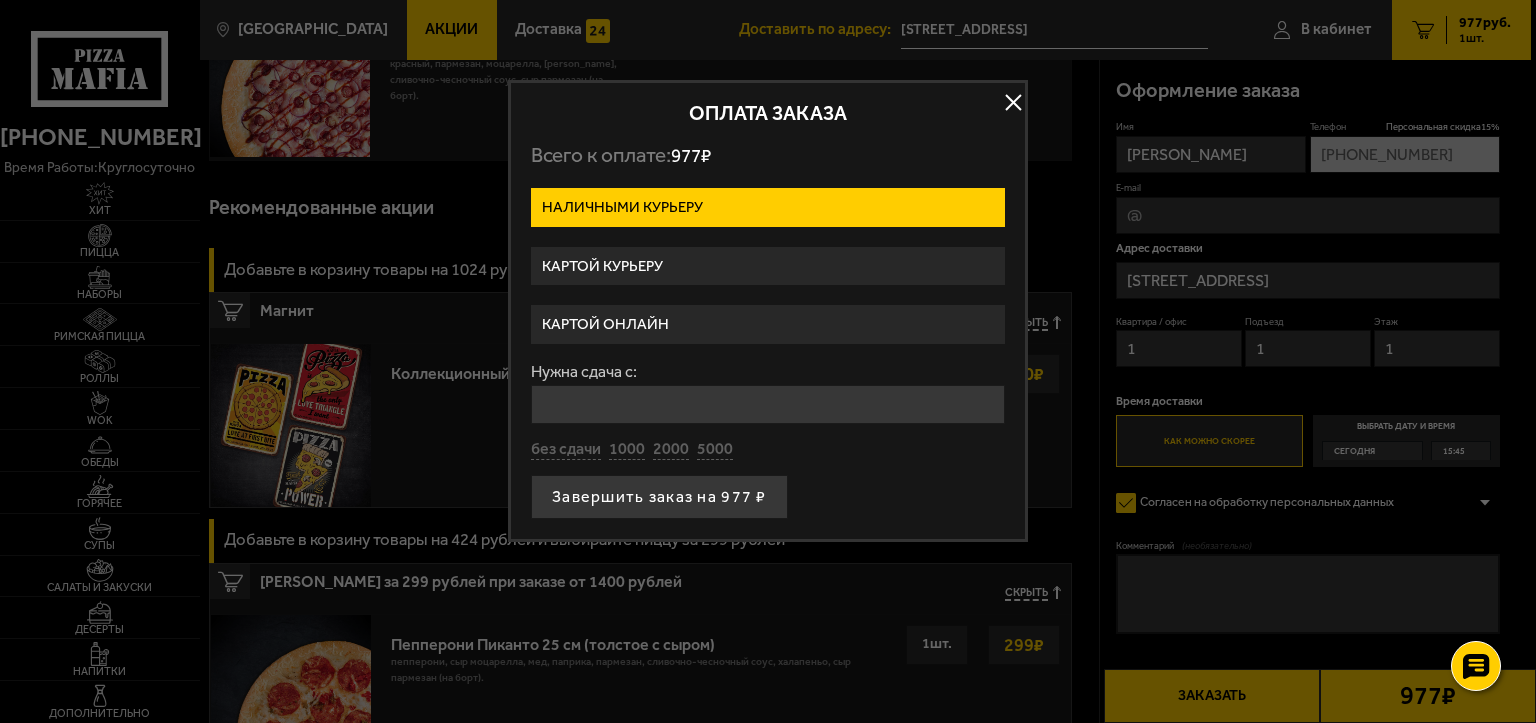 click on "Картой курьеру" at bounding box center (768, 266) 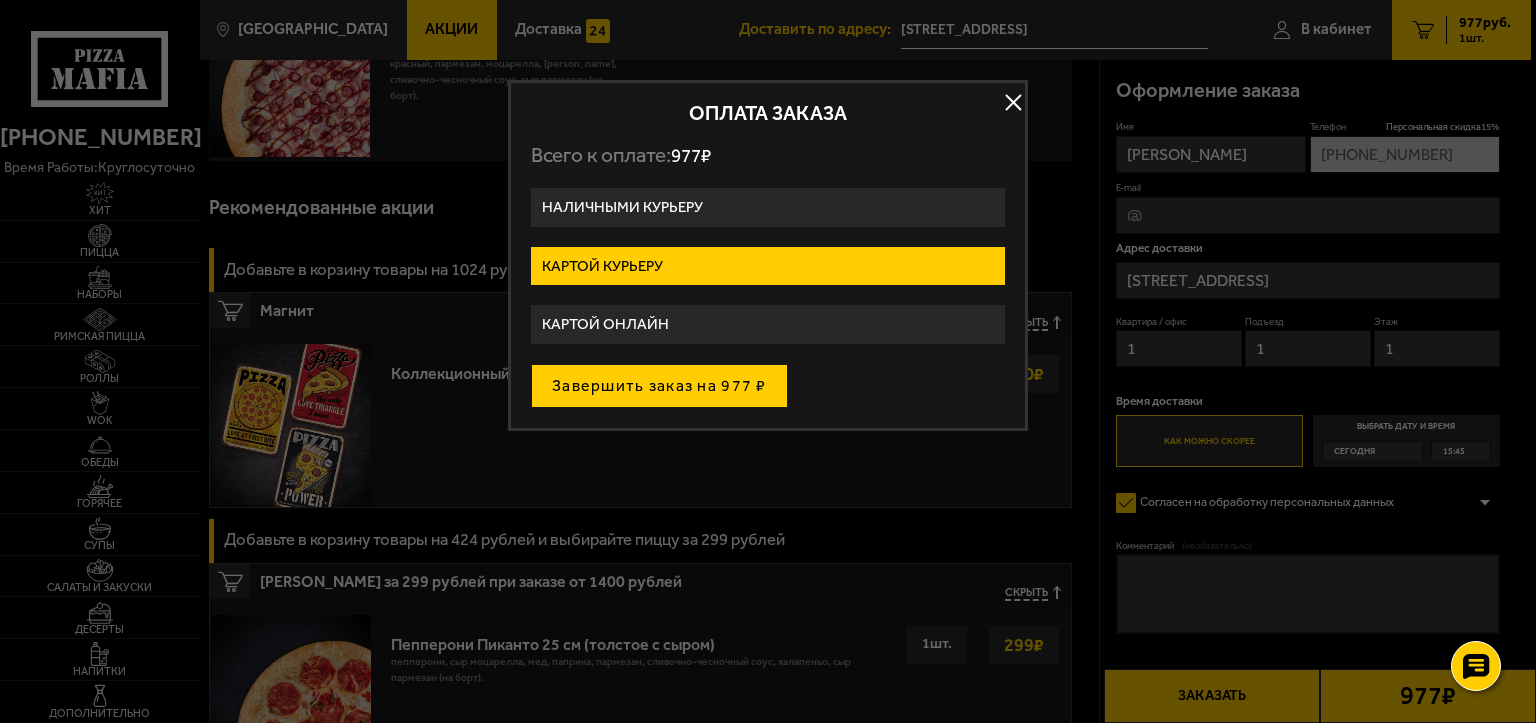click on "Завершить заказ на 977 ₽" at bounding box center (659, 386) 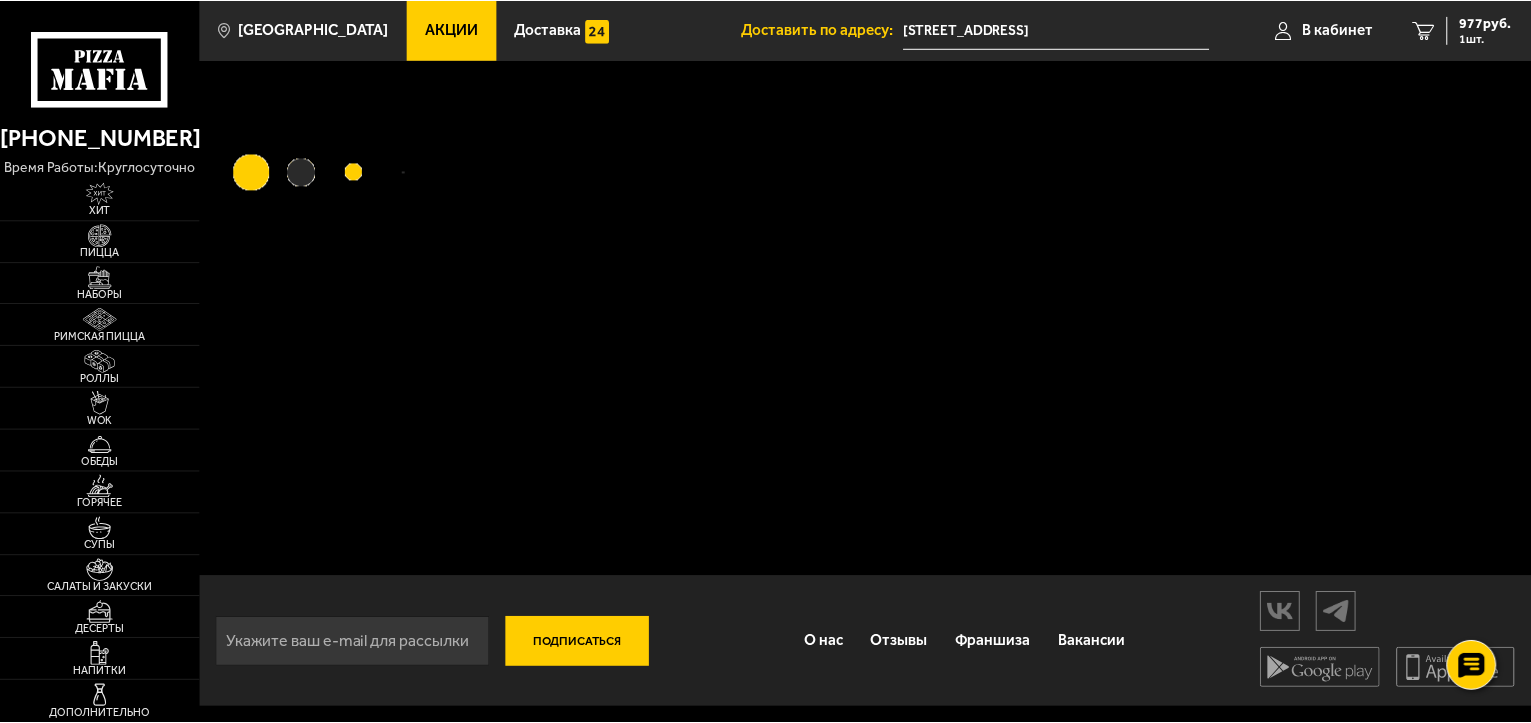 scroll, scrollTop: 0, scrollLeft: 0, axis: both 